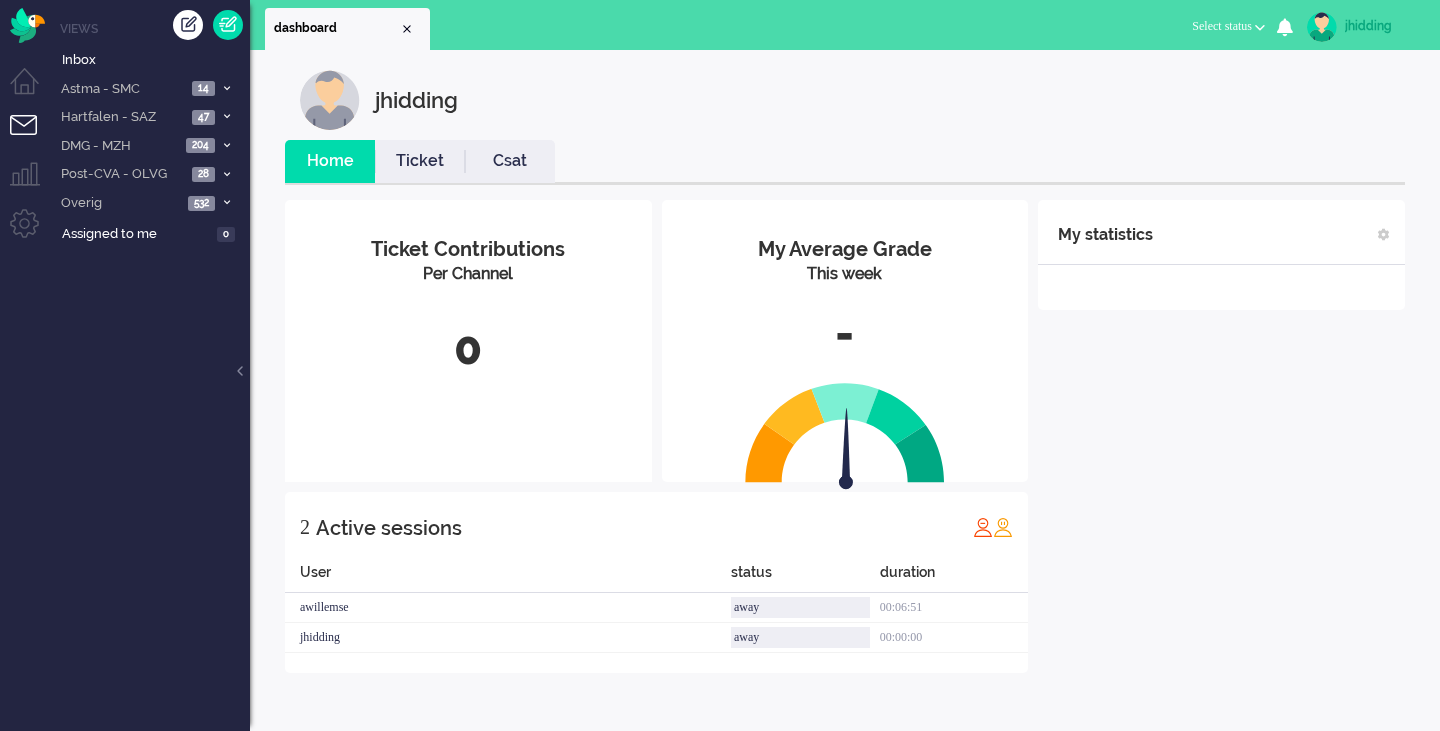 scroll, scrollTop: 0, scrollLeft: 0, axis: both 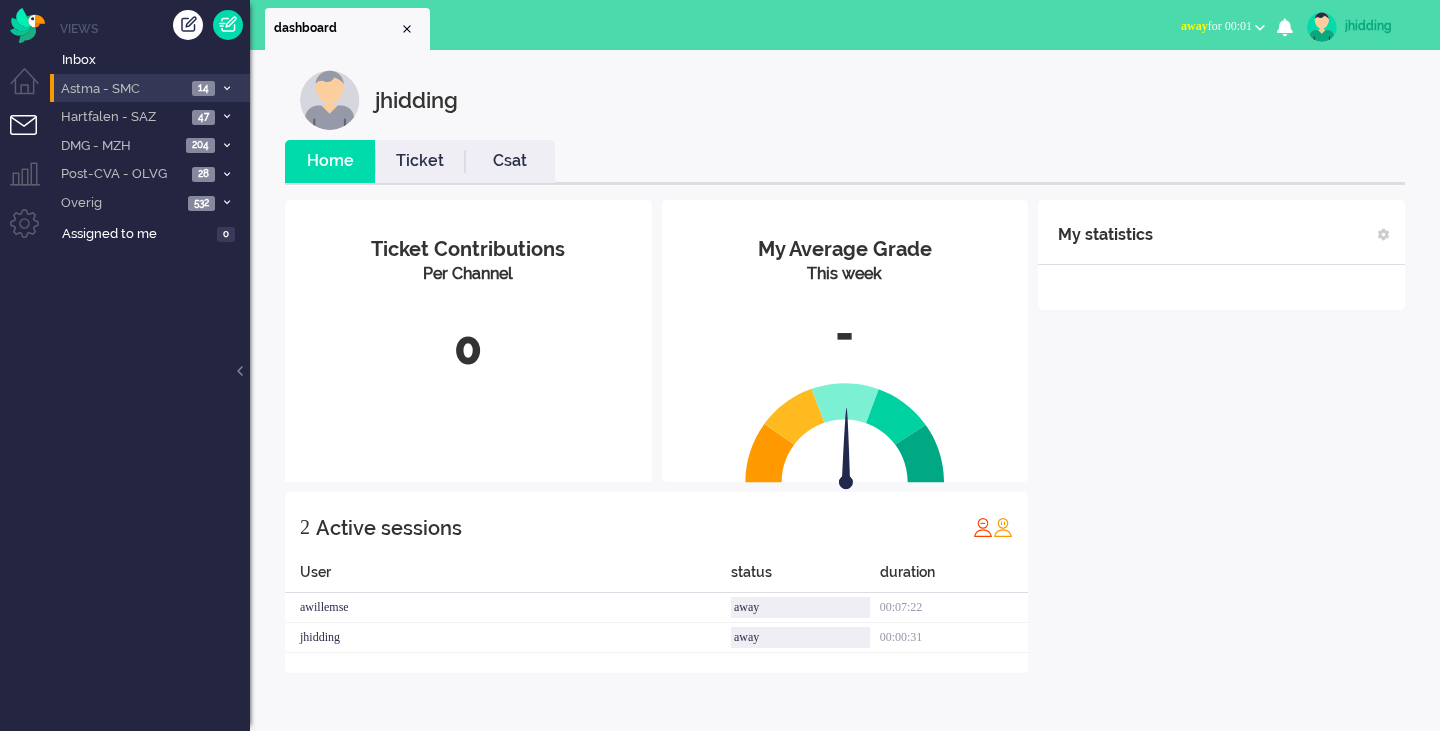 click on "Astma - SMC" at bounding box center (122, 89) 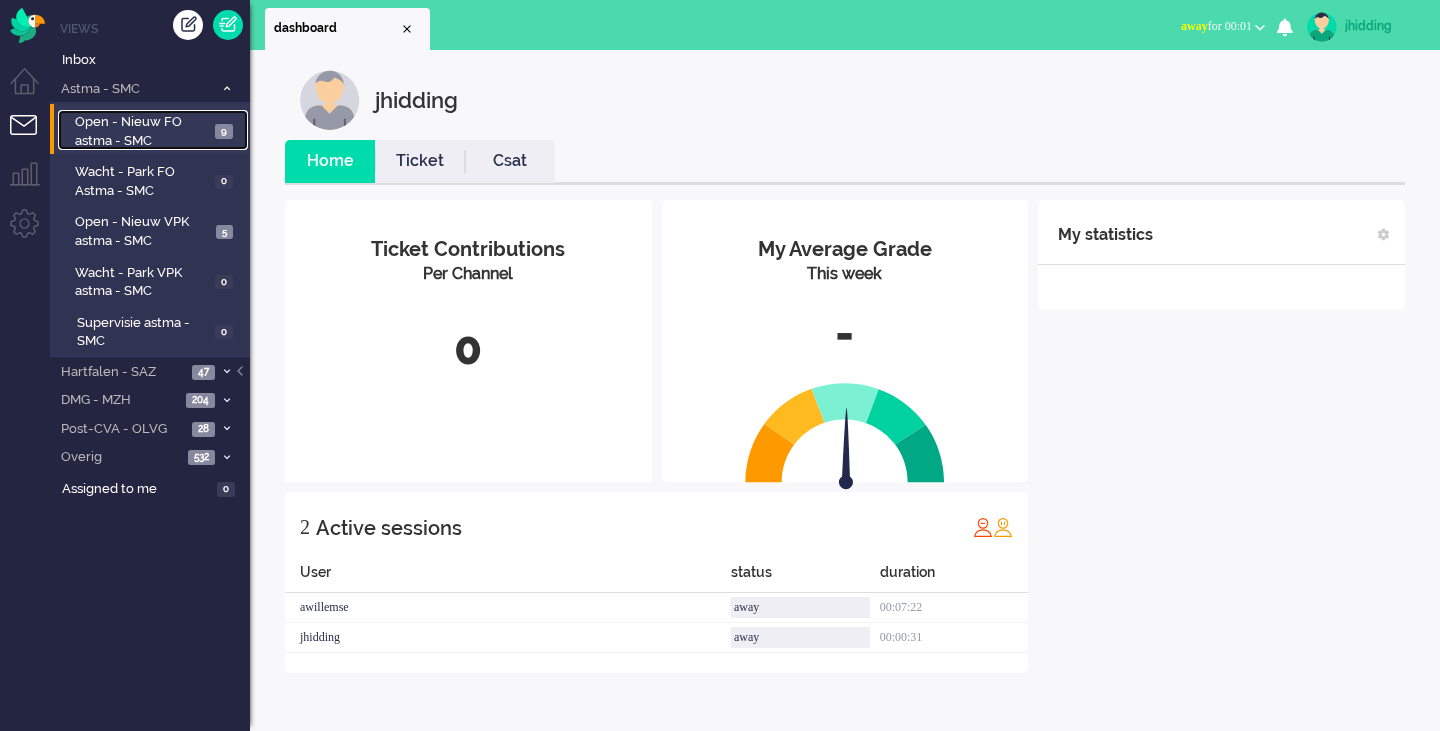 click on "Open - Nieuw FO astma - SMC" at bounding box center [142, 131] 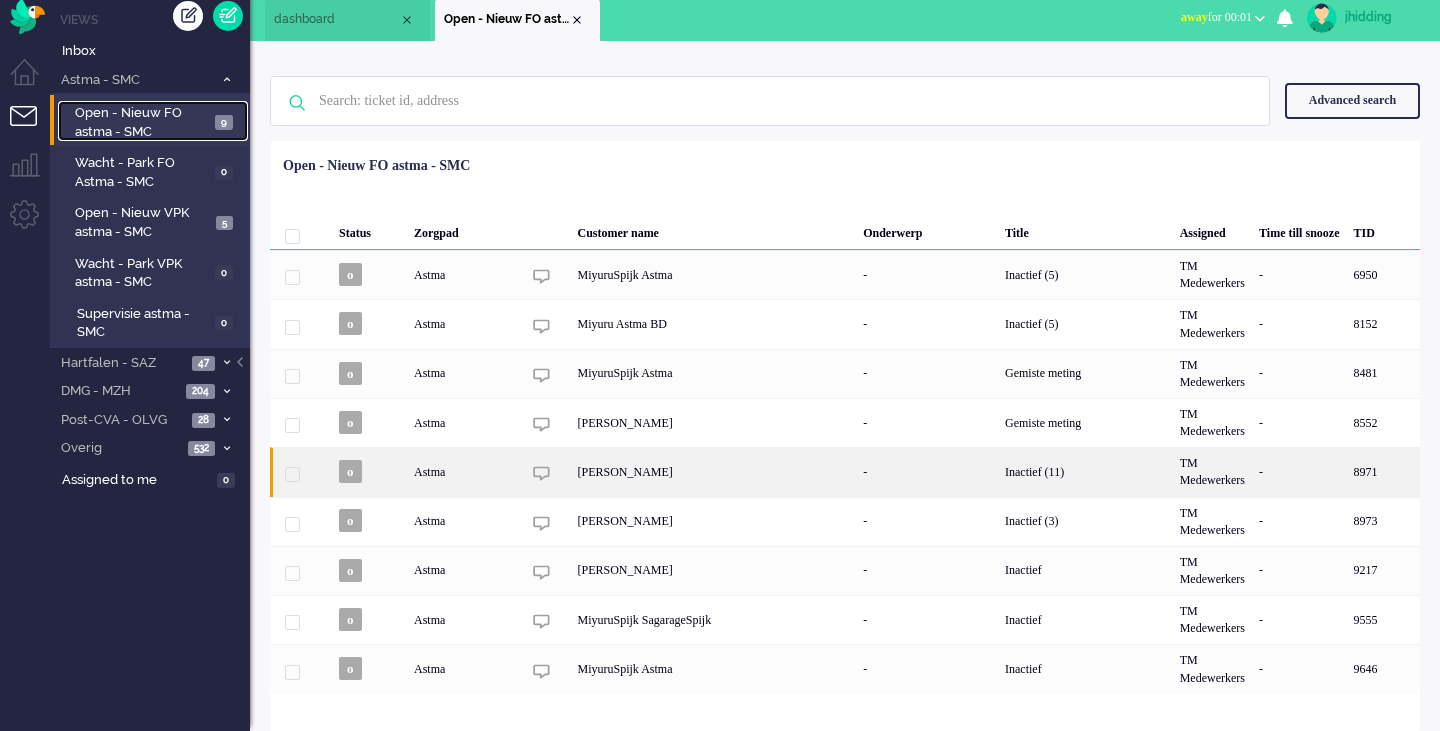 scroll, scrollTop: 0, scrollLeft: 0, axis: both 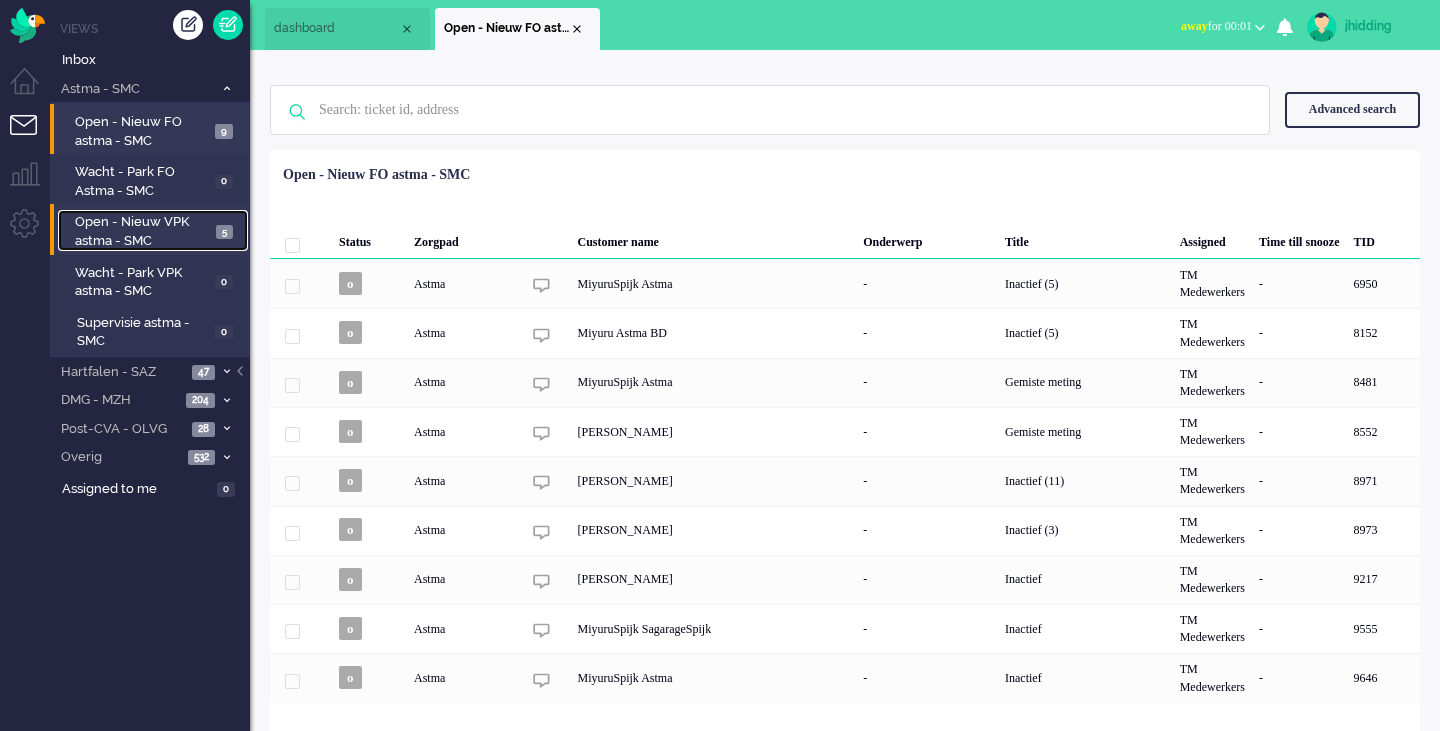 click on "Open - Nieuw VPK astma - SMC" at bounding box center [143, 231] 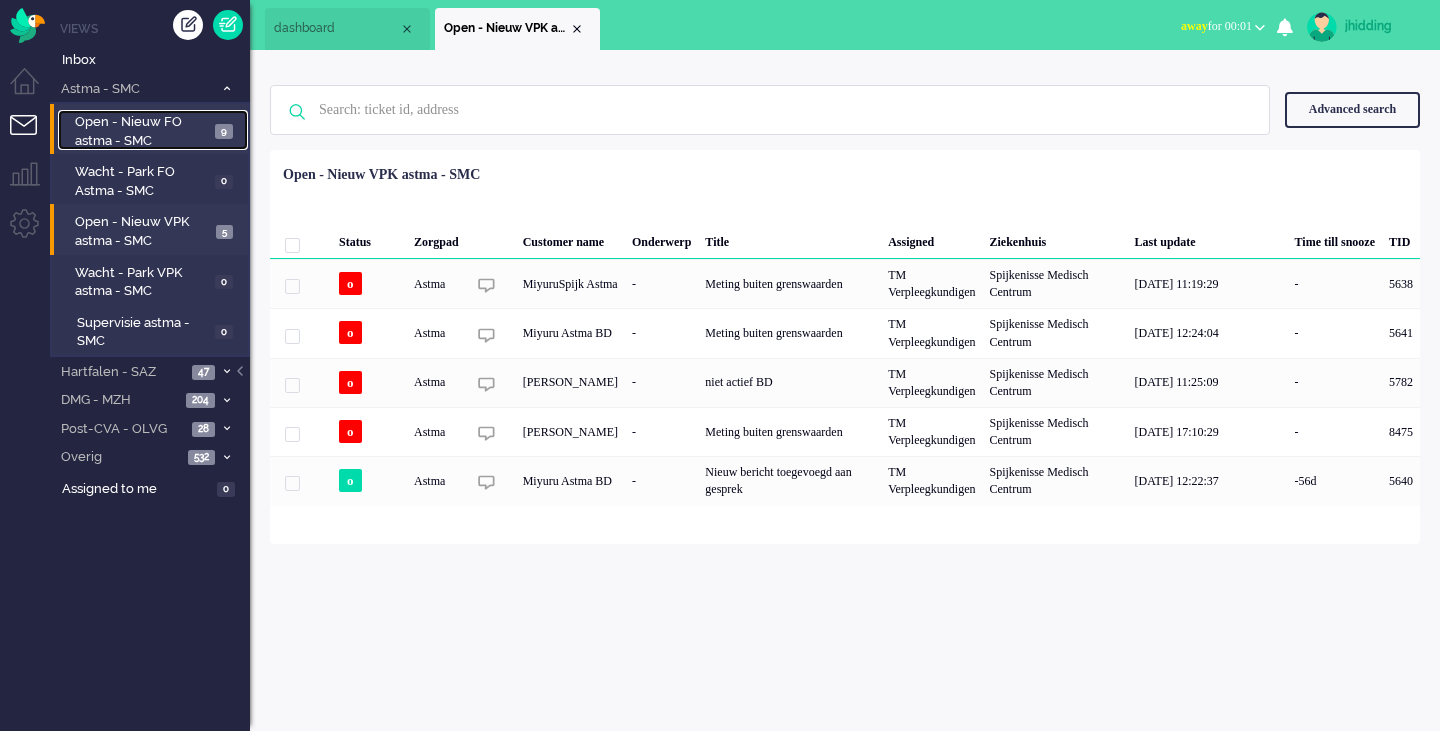 click on "Open - Nieuw FO astma - SMC" at bounding box center [142, 131] 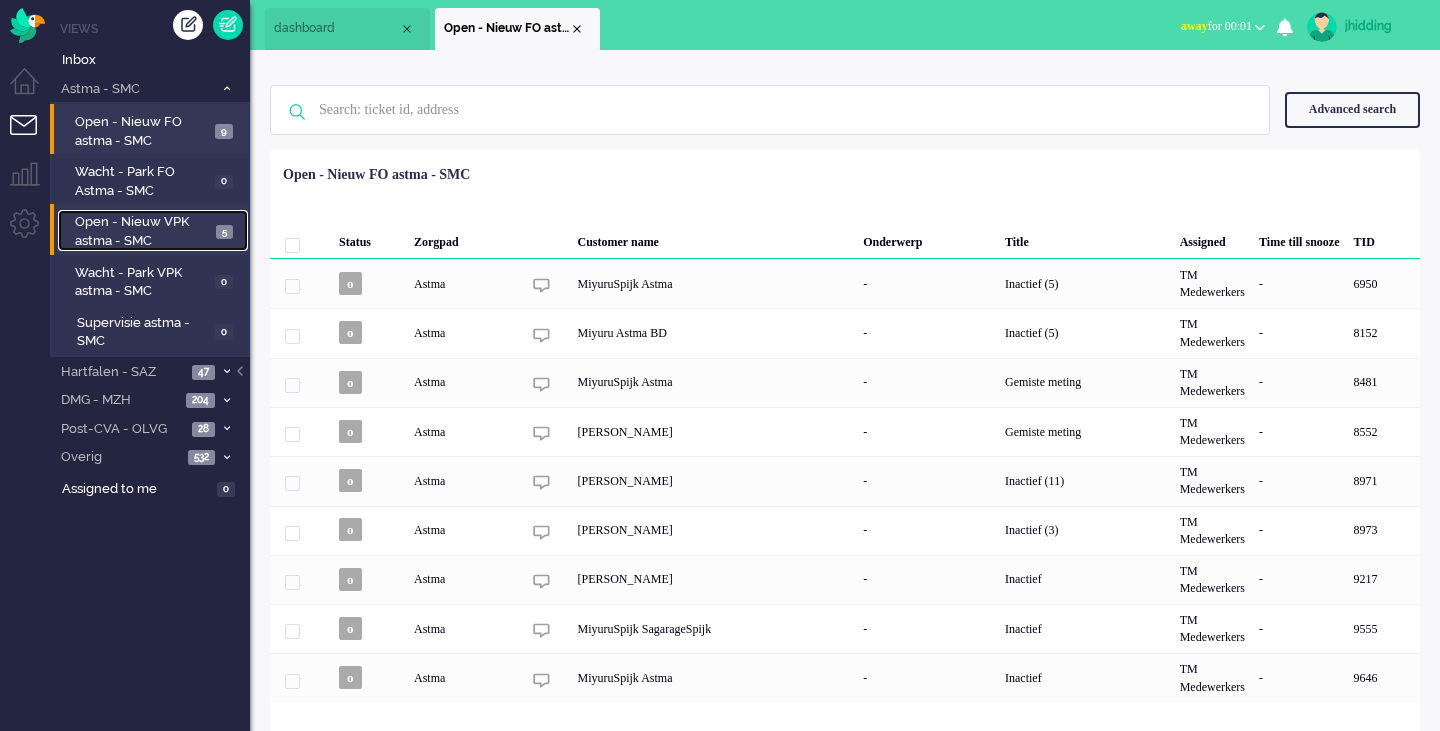 click on "Open - Nieuw VPK astma - SMC" at bounding box center [143, 231] 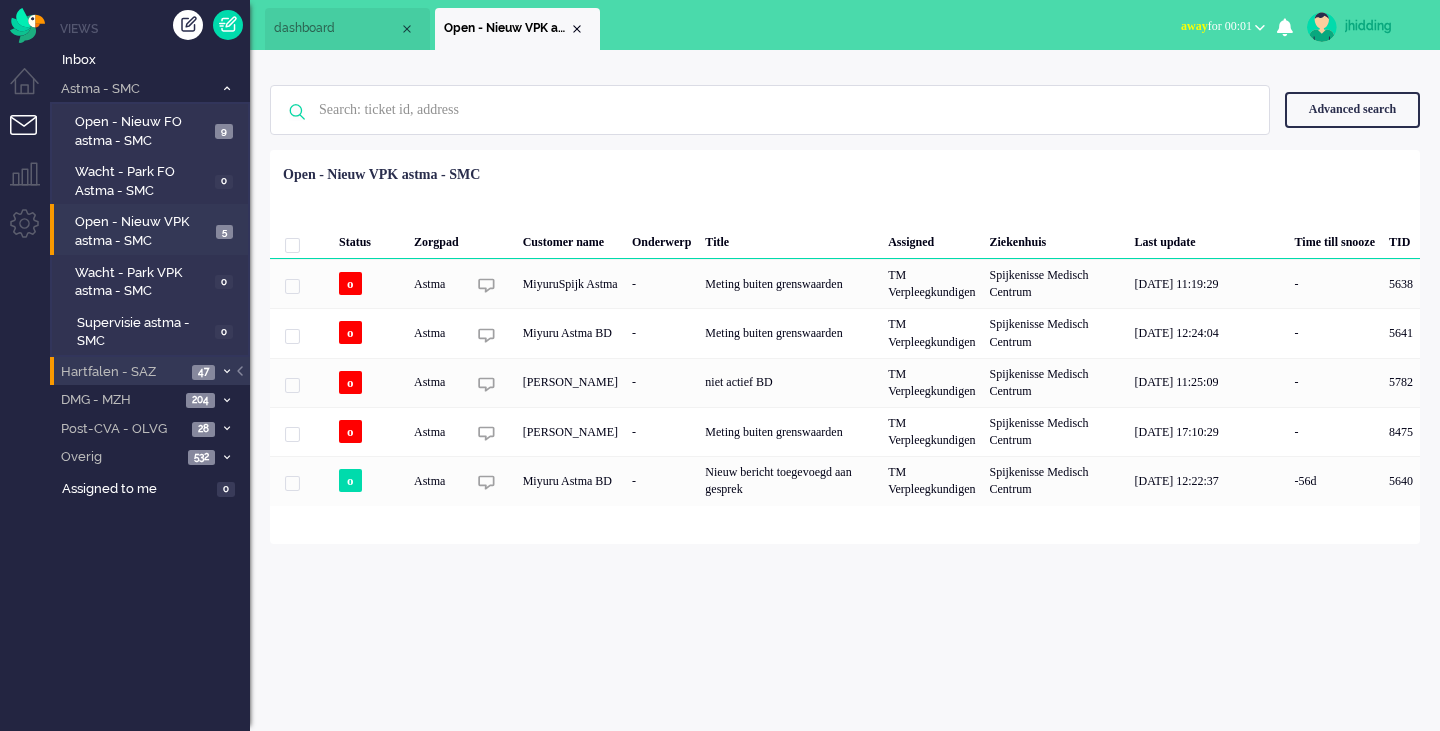 click on "Hartfalen - SAZ" at bounding box center (122, 372) 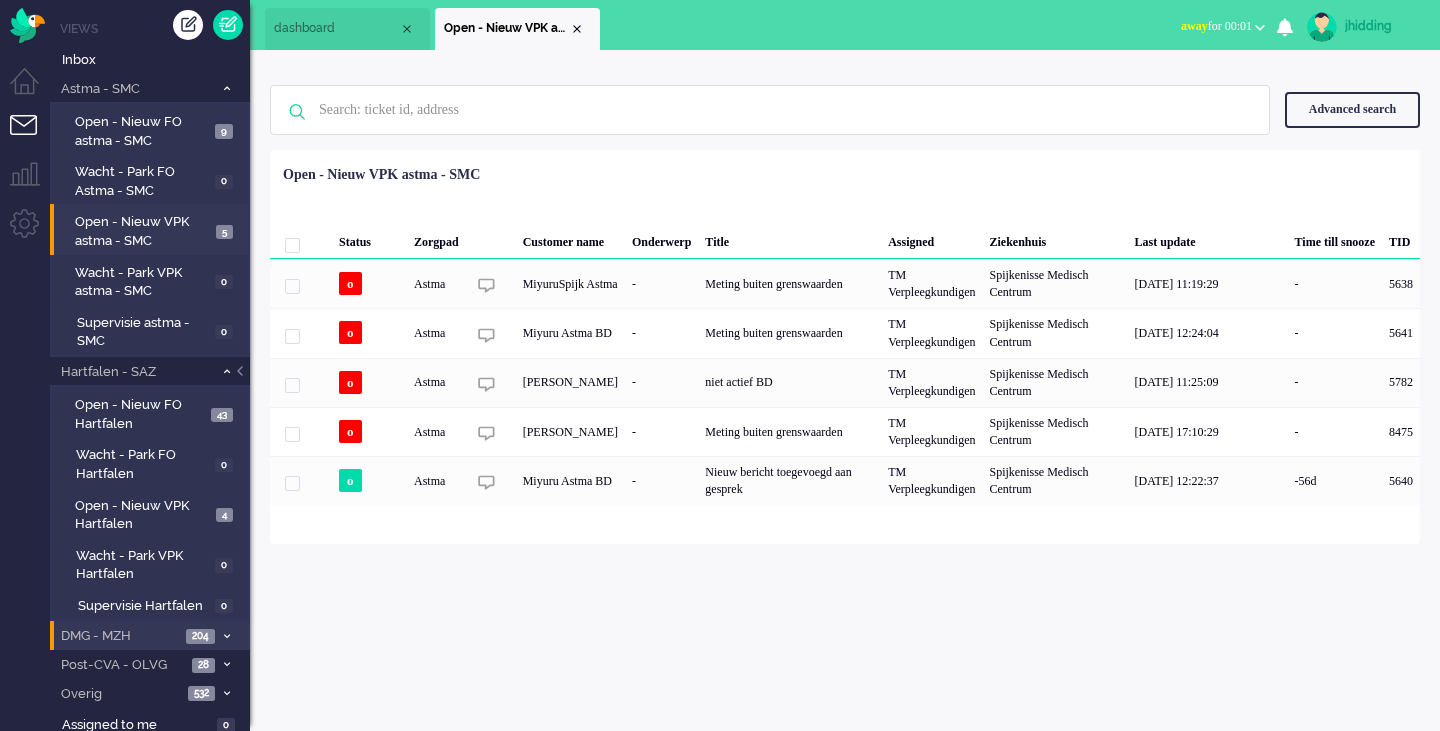 click on "DMG - MZH" at bounding box center (119, 636) 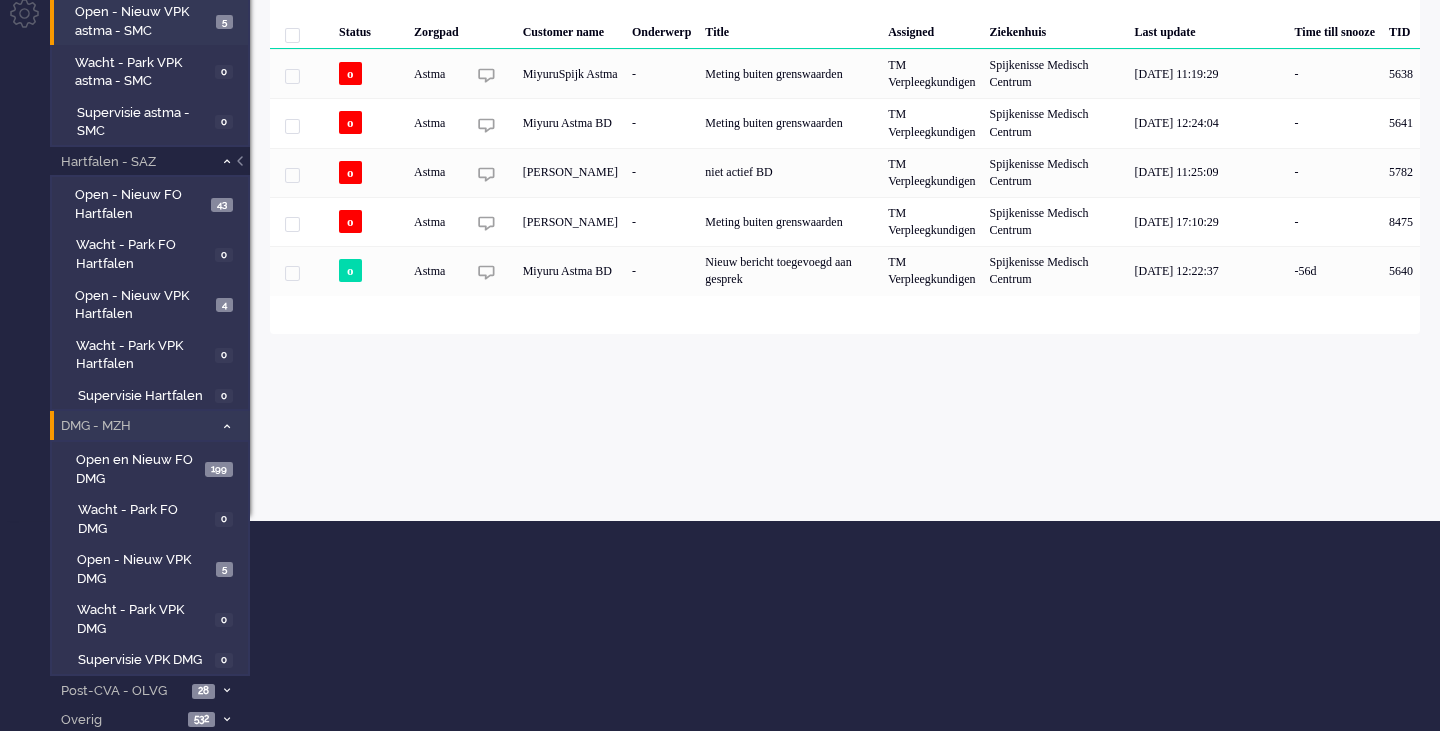 scroll, scrollTop: 234, scrollLeft: 0, axis: vertical 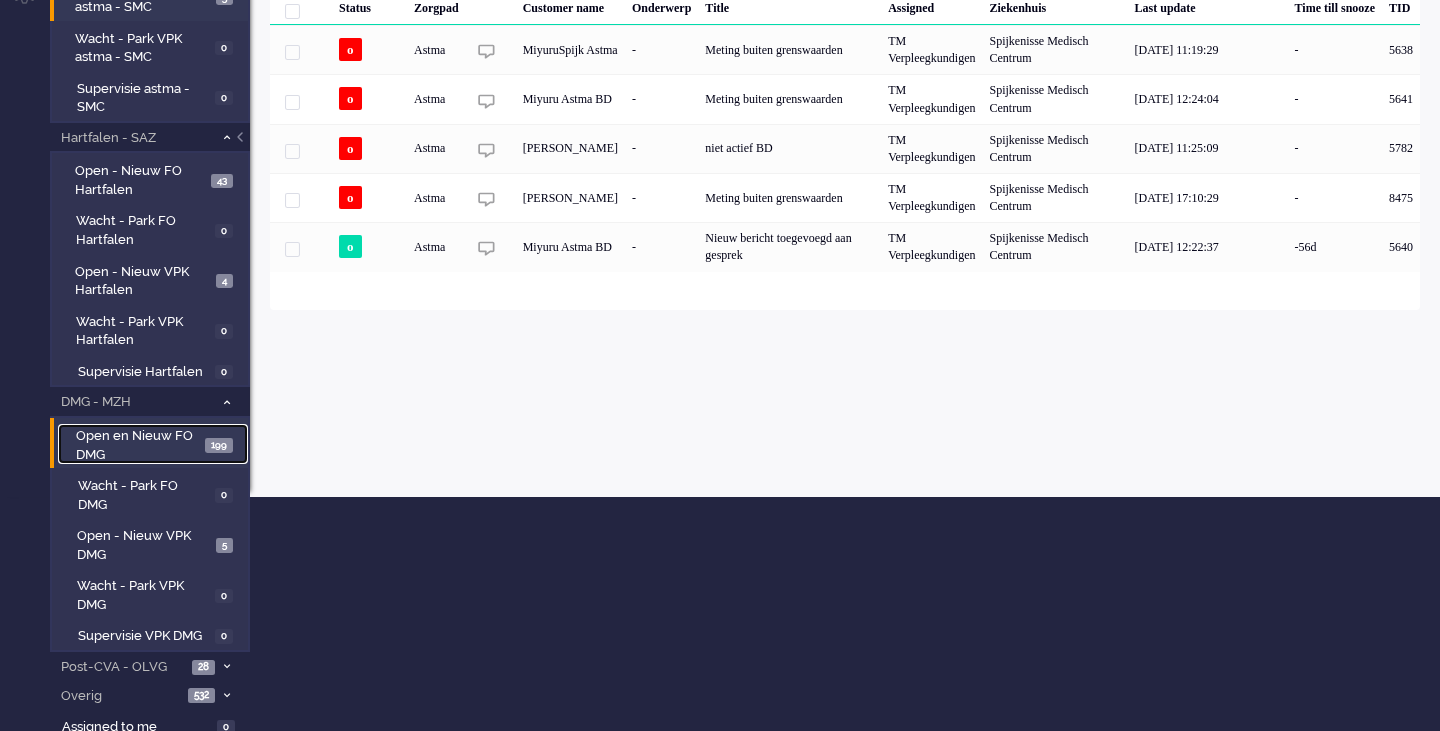 click on "Open en Nieuw FO DMG" at bounding box center [137, 445] 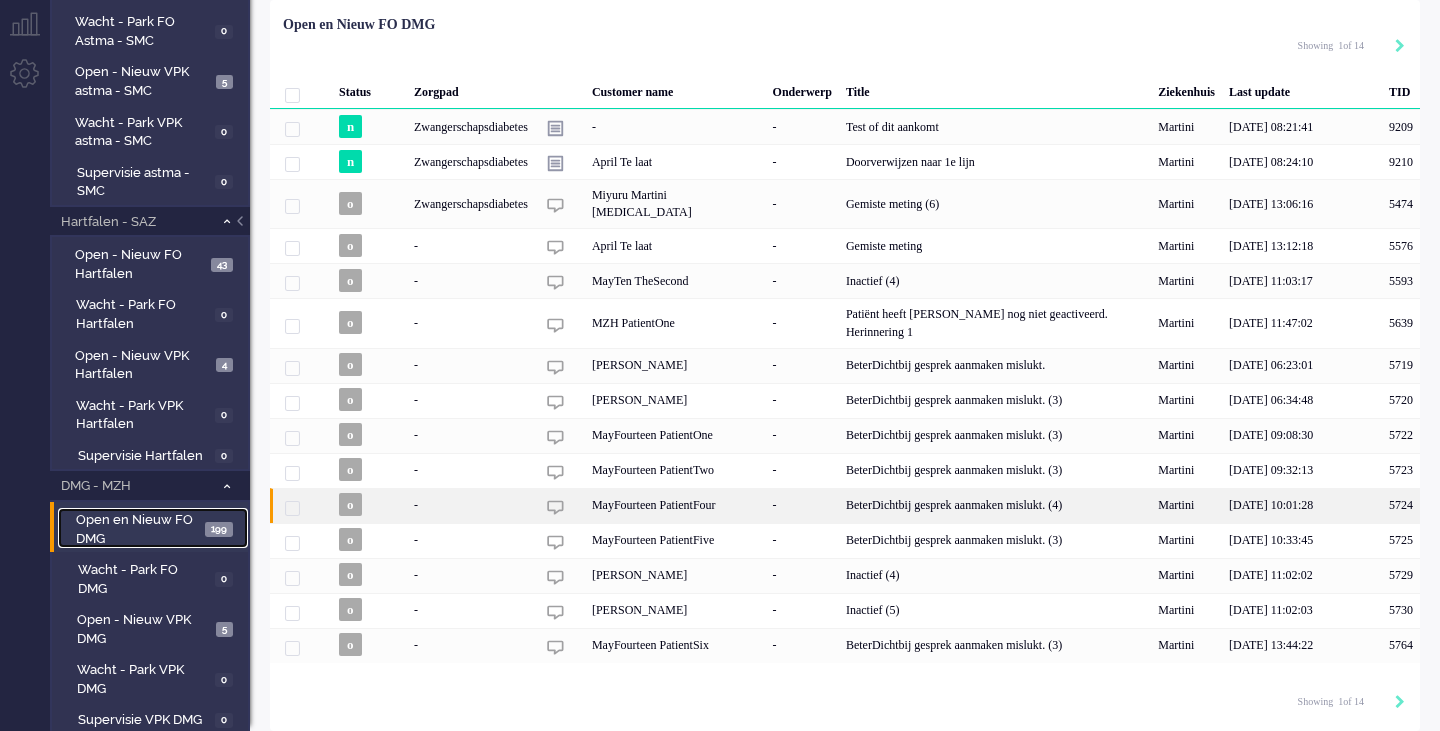 scroll, scrollTop: 244, scrollLeft: 0, axis: vertical 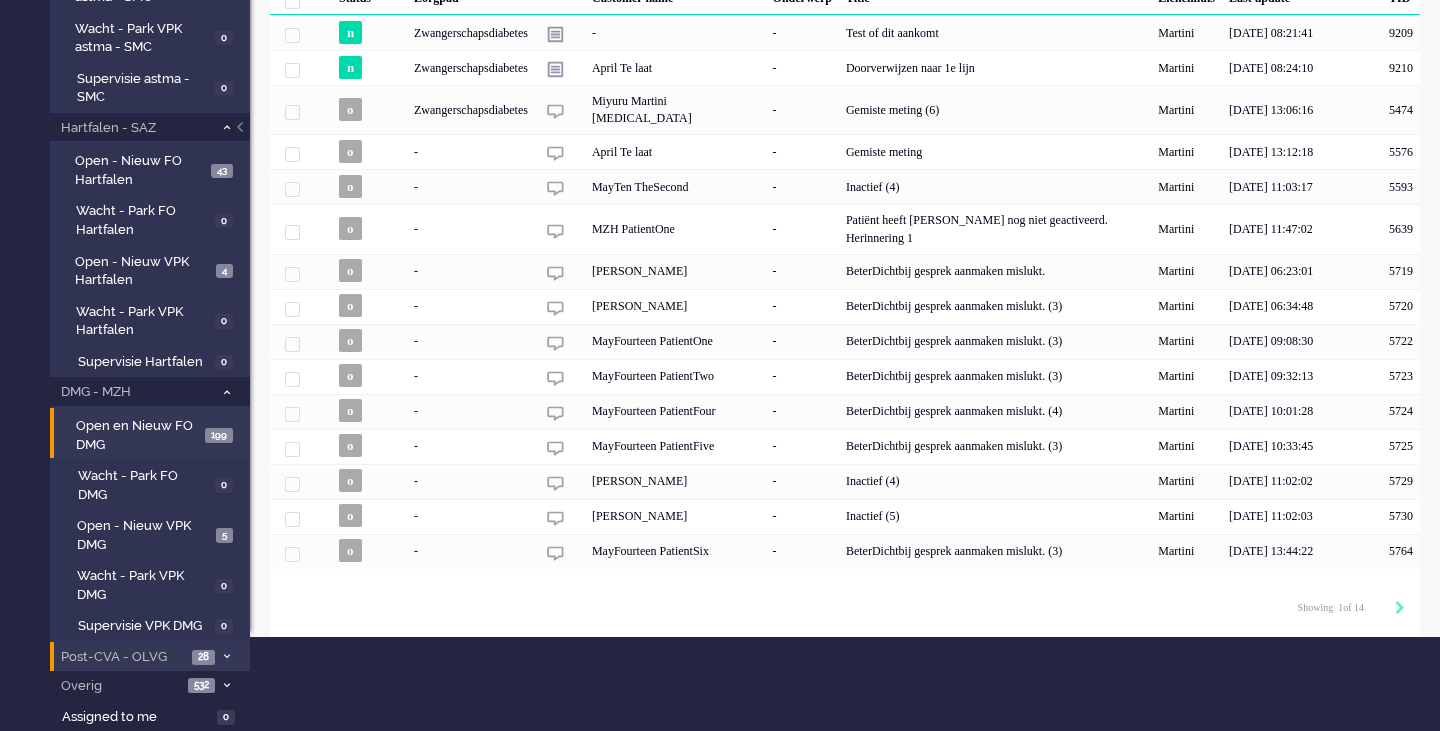 click on "Post-CVA - OLVG" at bounding box center [122, 657] 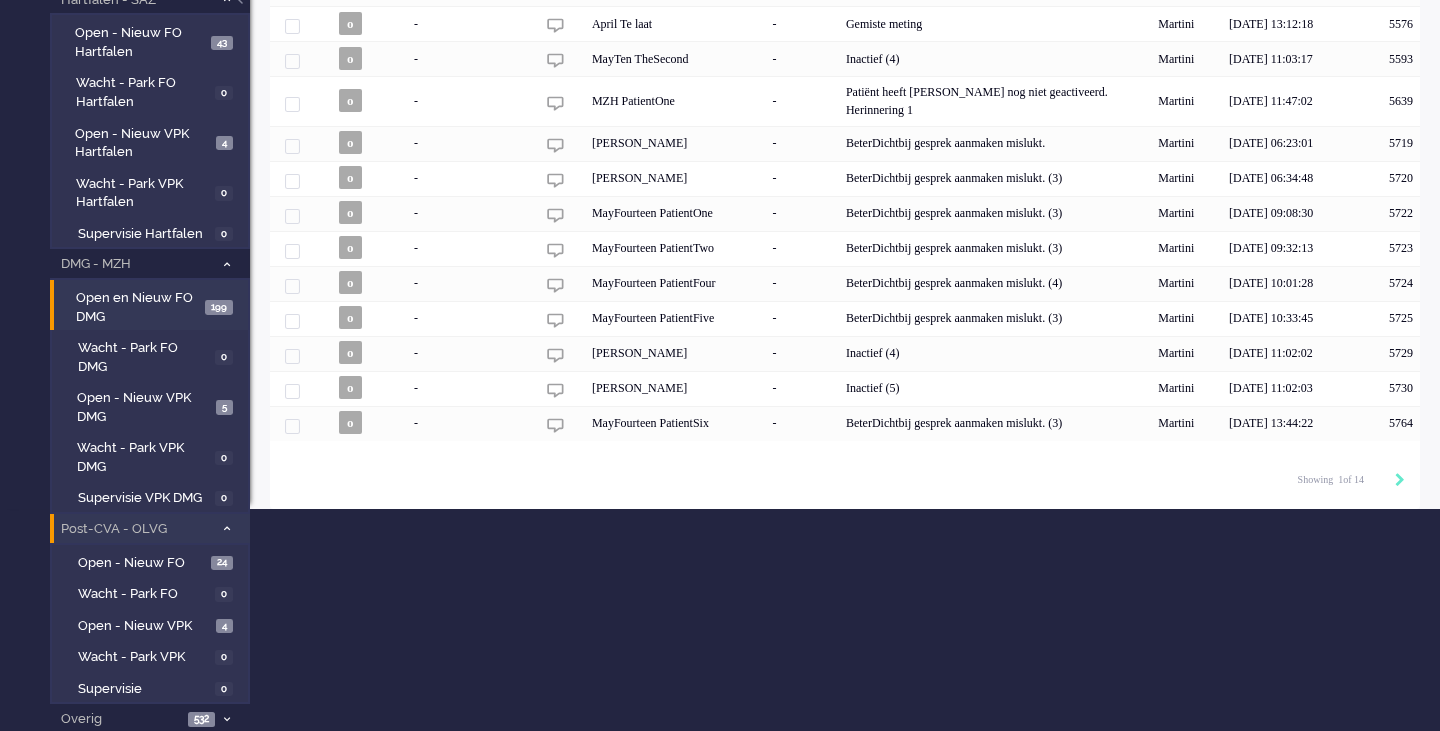 scroll, scrollTop: 406, scrollLeft: 0, axis: vertical 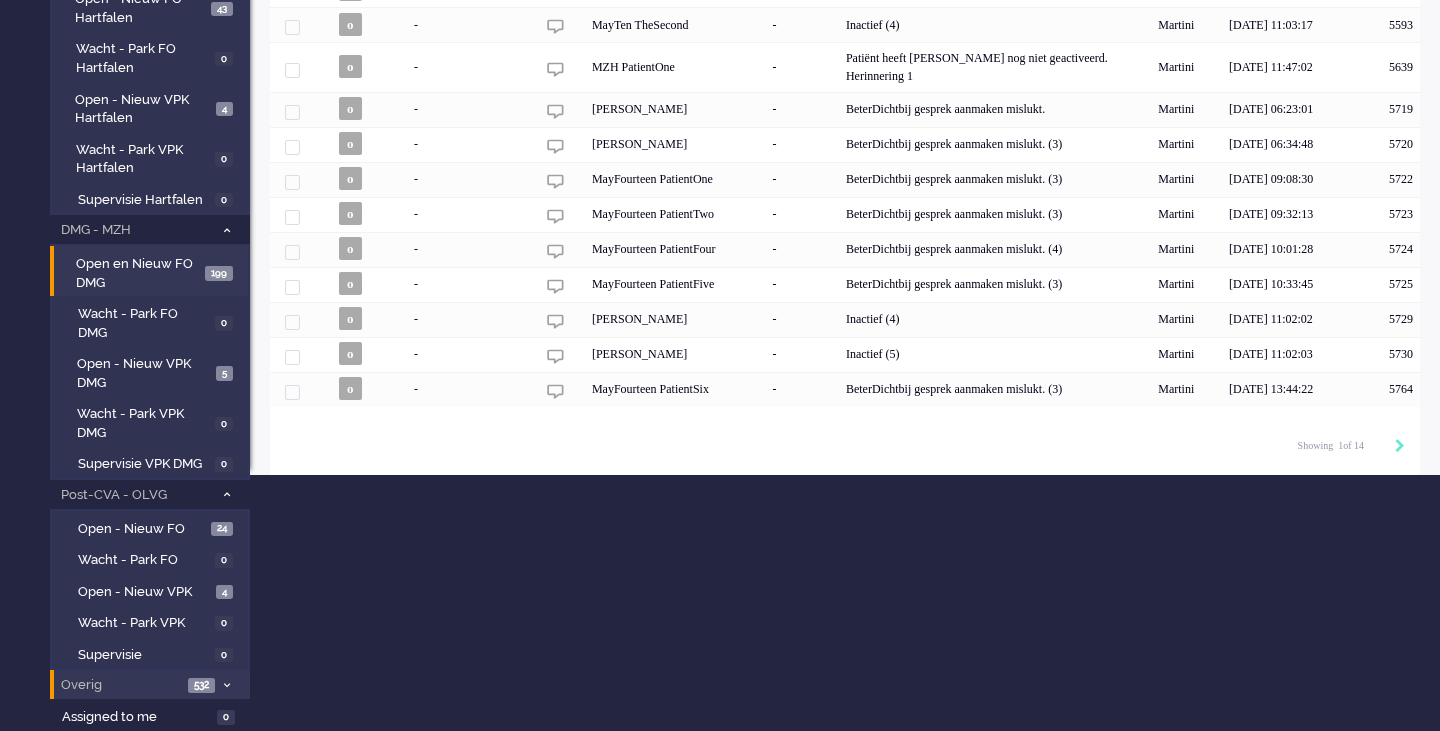 click on "Overig" at bounding box center [120, 685] 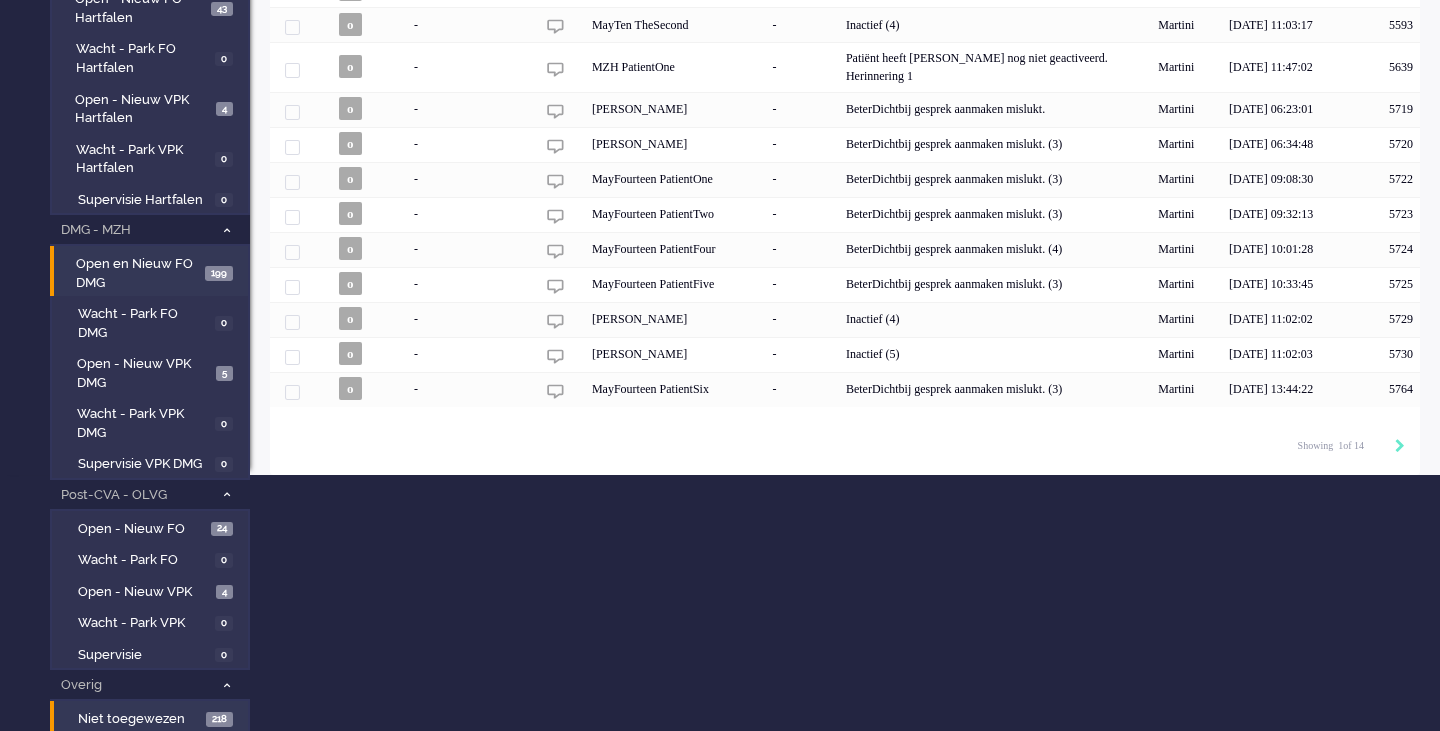 scroll, scrollTop: 473, scrollLeft: 0, axis: vertical 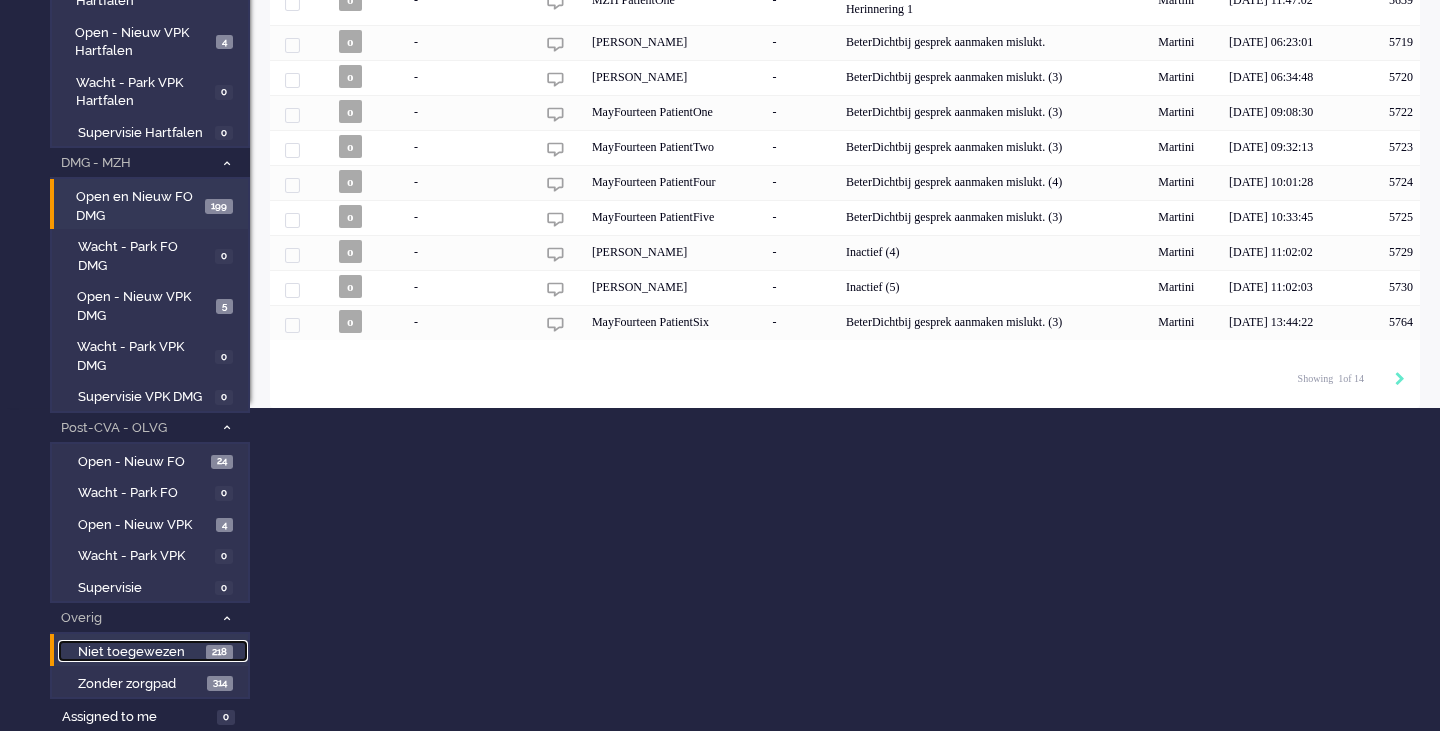 click on "Niet toegewezen
218" at bounding box center (153, 651) 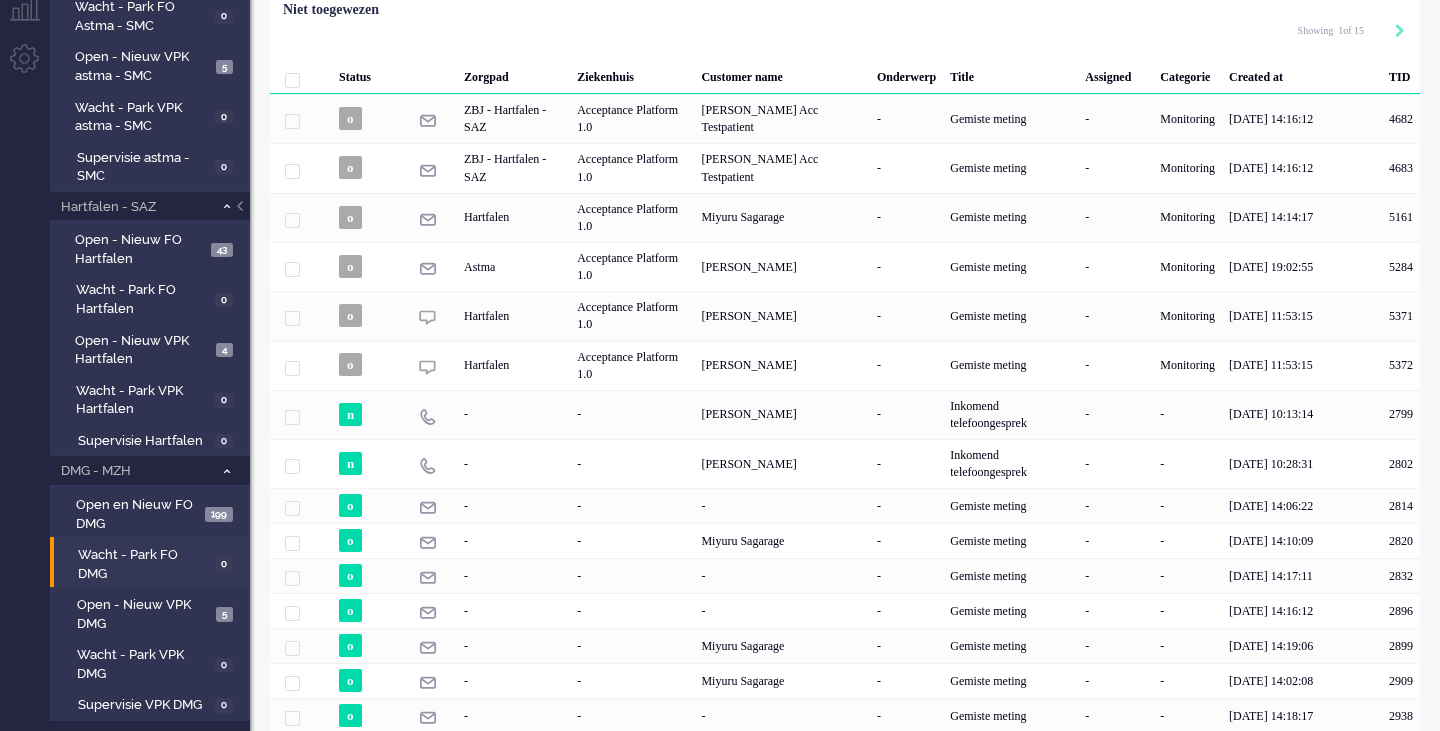 scroll, scrollTop: 473, scrollLeft: 0, axis: vertical 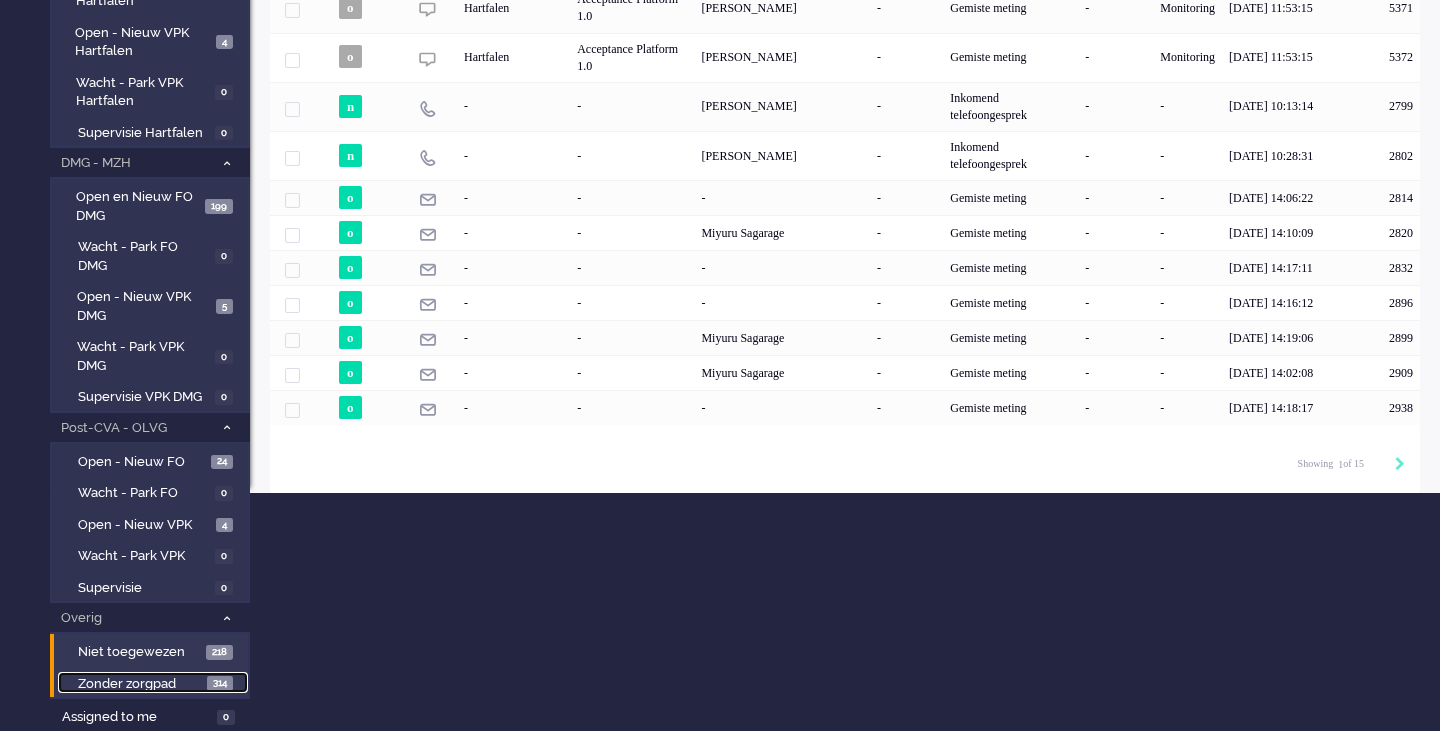click on "Zonder zorgpad" at bounding box center (140, 684) 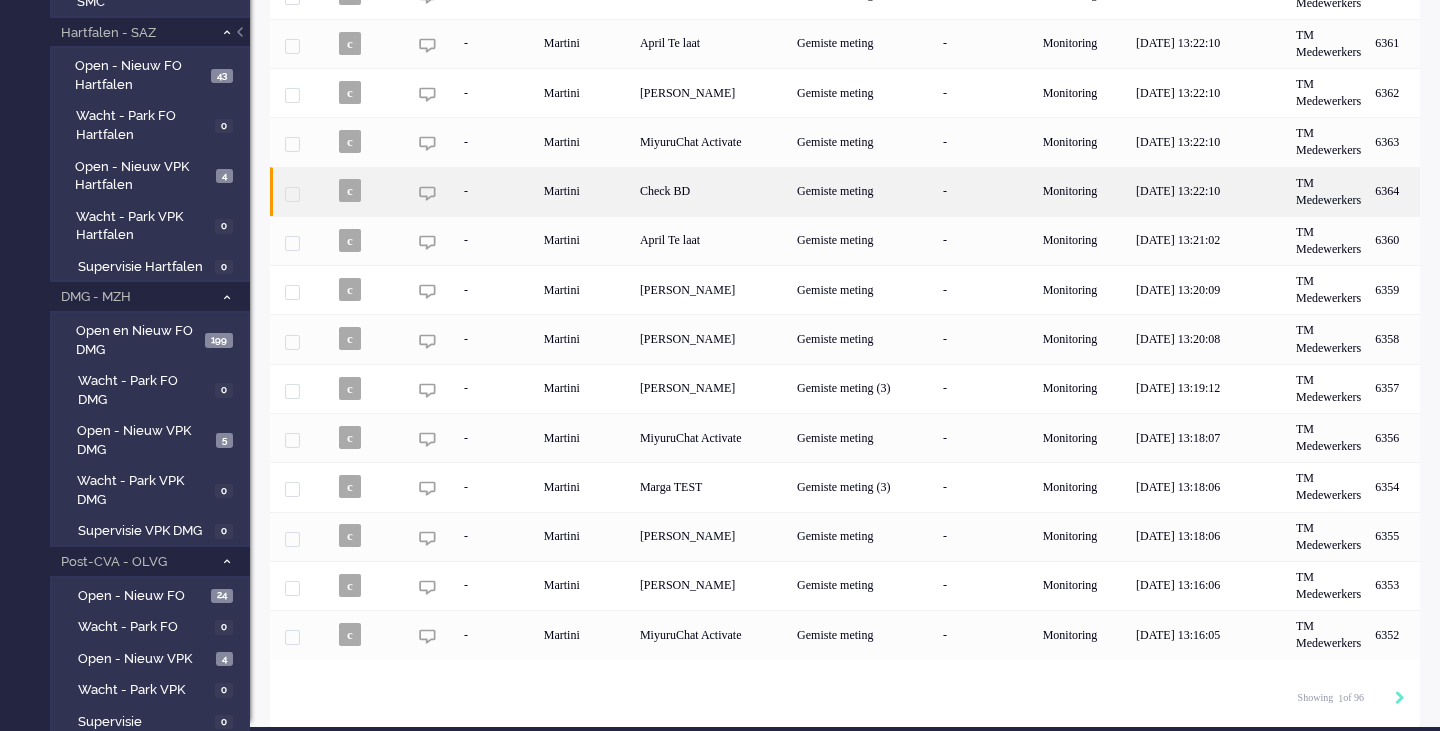 scroll, scrollTop: 473, scrollLeft: 0, axis: vertical 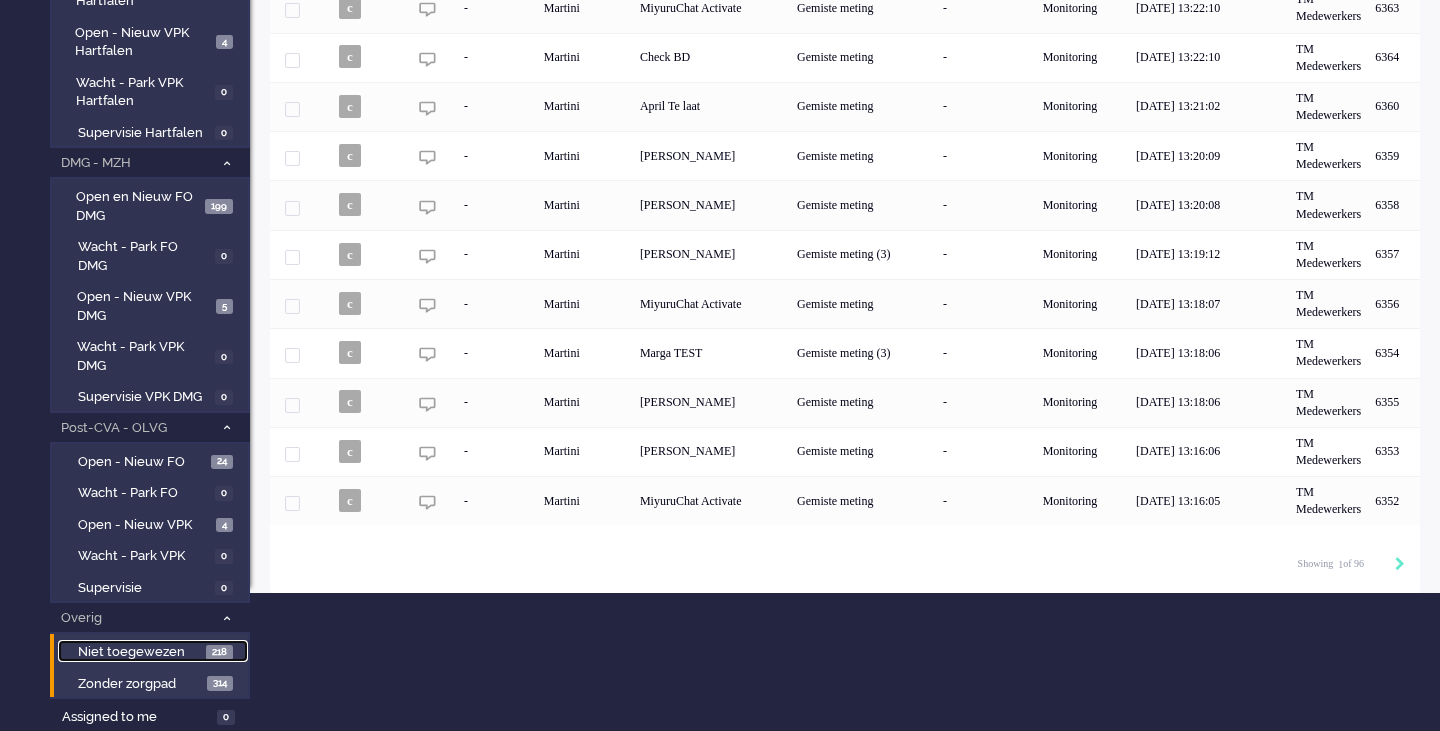 click on "Niet toegewezen" at bounding box center (139, 652) 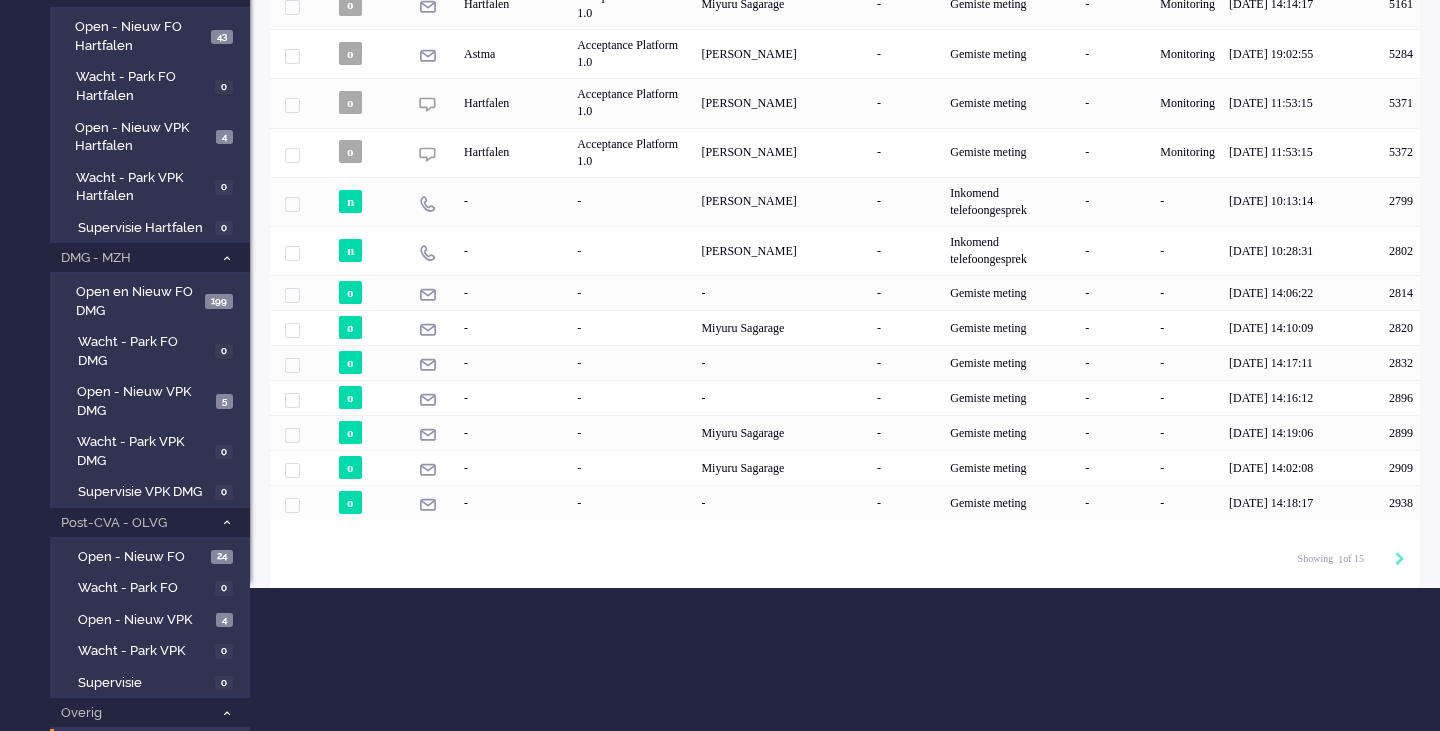 scroll, scrollTop: 473, scrollLeft: 0, axis: vertical 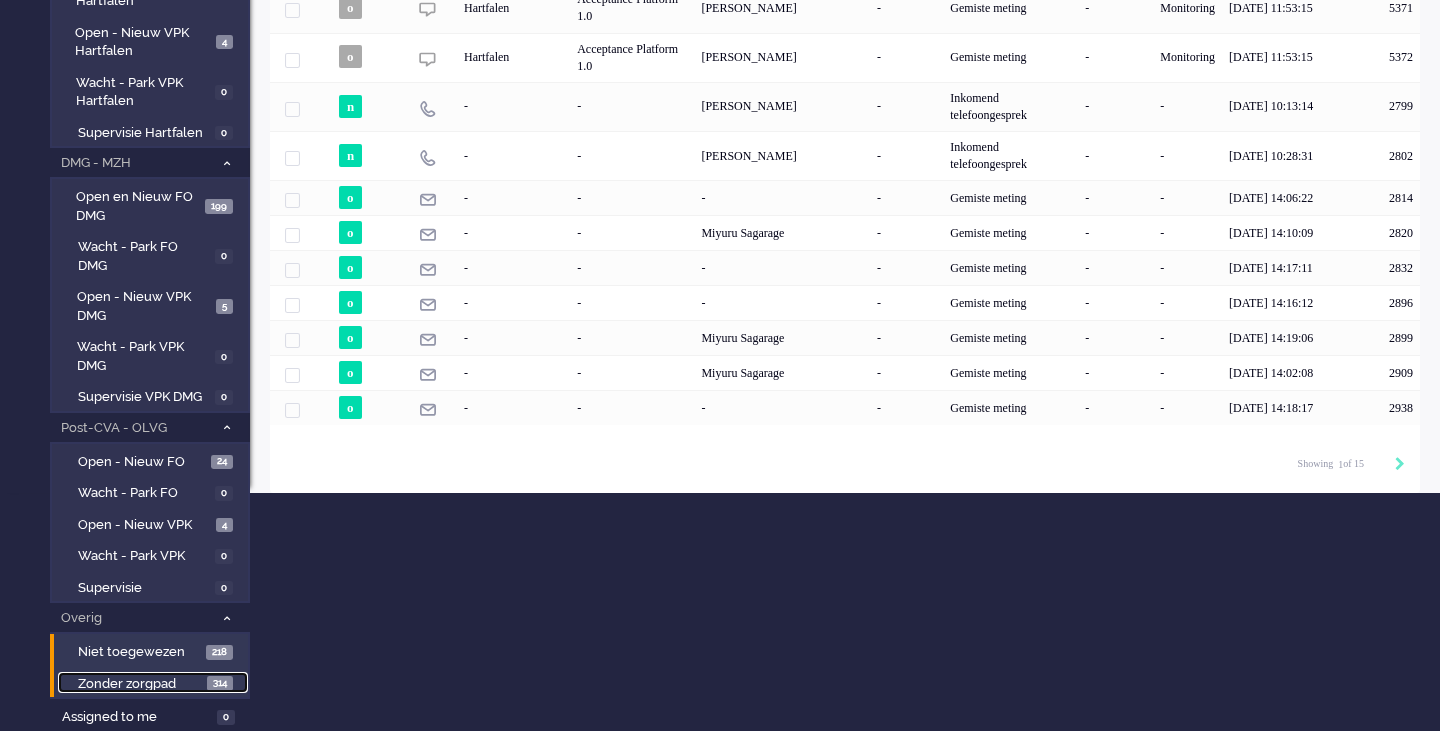 click on "Zonder zorgpad" at bounding box center [140, 684] 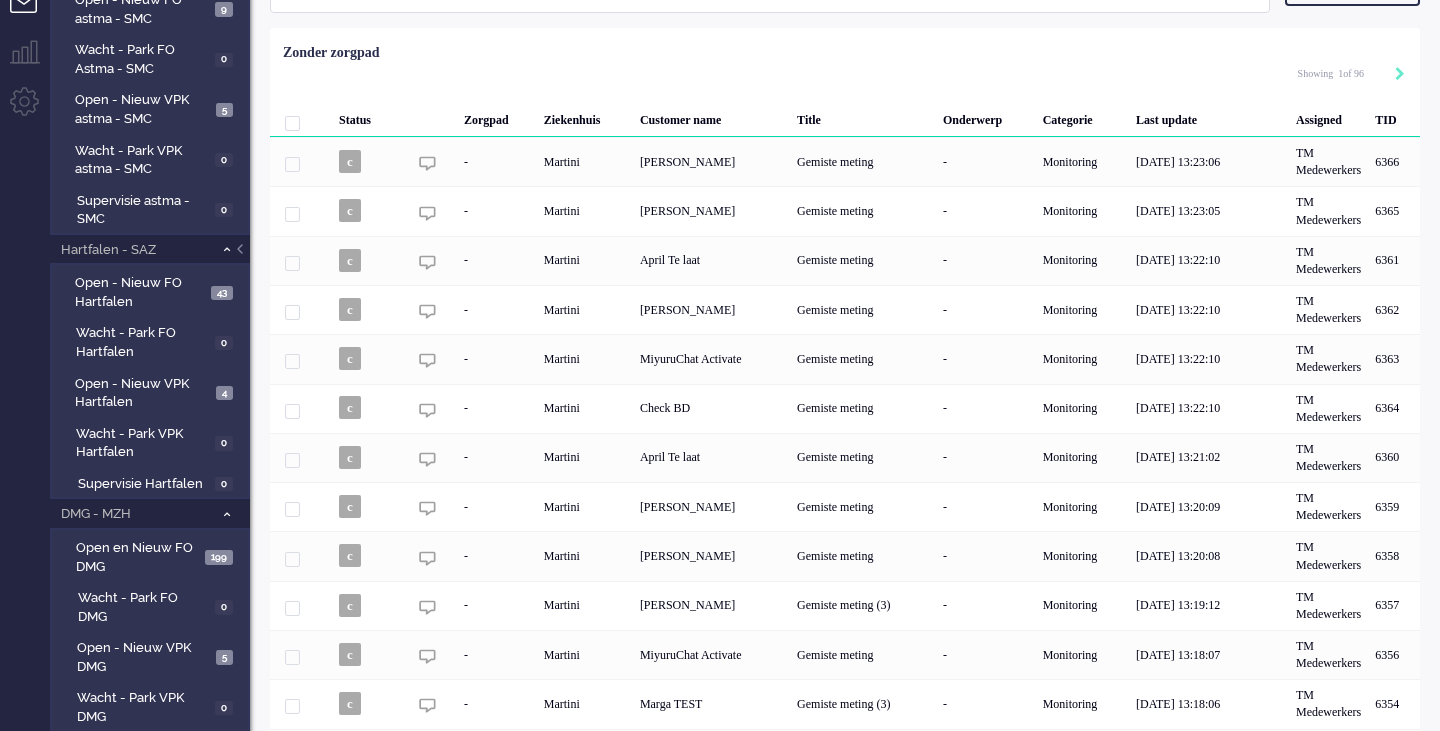 scroll, scrollTop: 0, scrollLeft: 0, axis: both 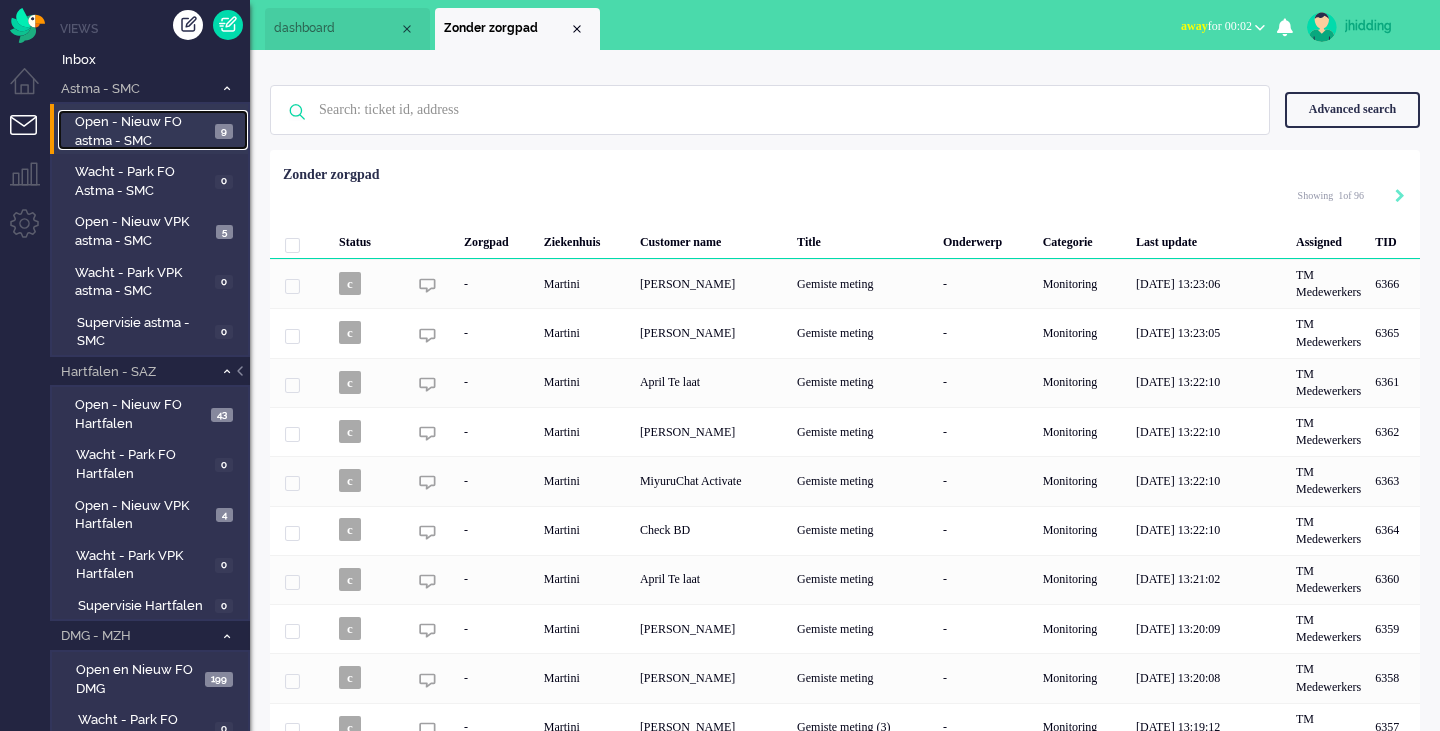 click on "Open - Nieuw FO astma - SMC" at bounding box center [142, 131] 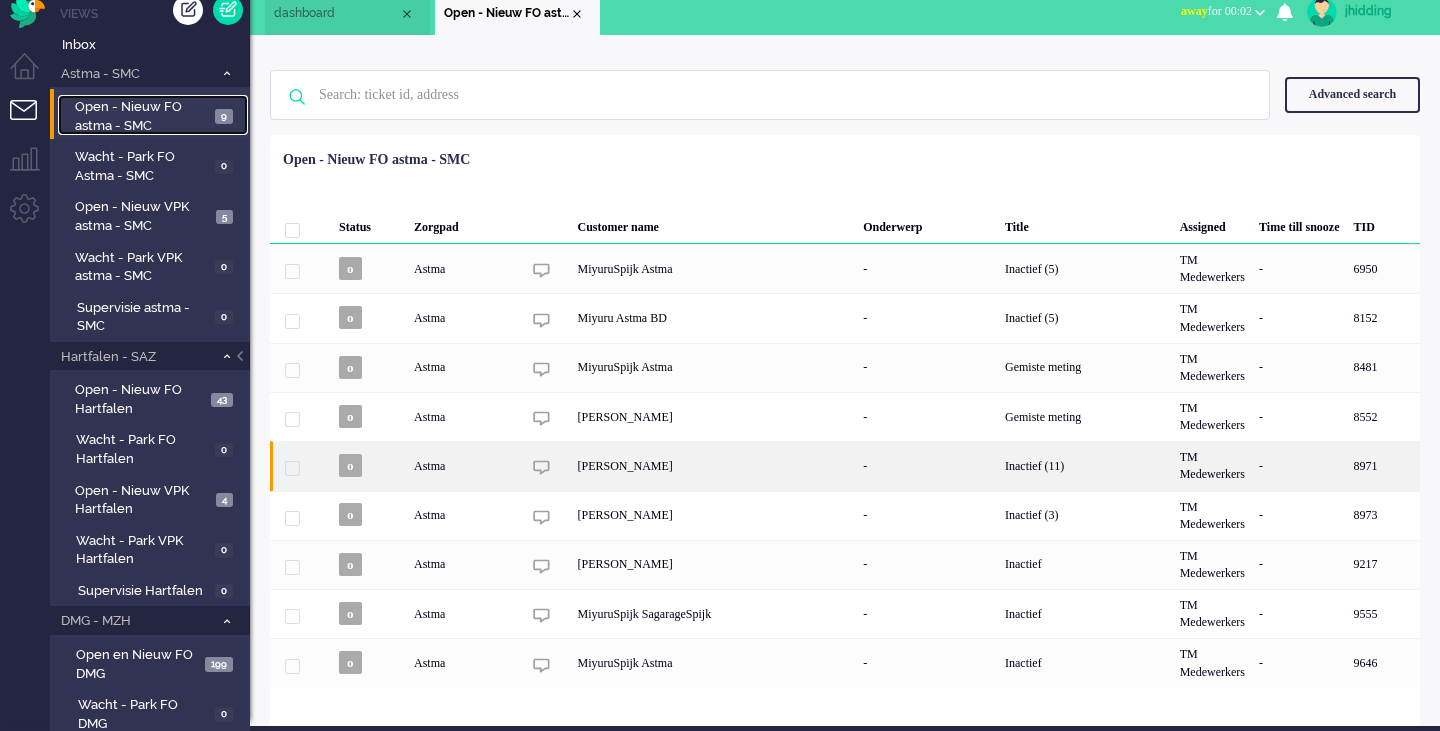 scroll, scrollTop: 0, scrollLeft: 0, axis: both 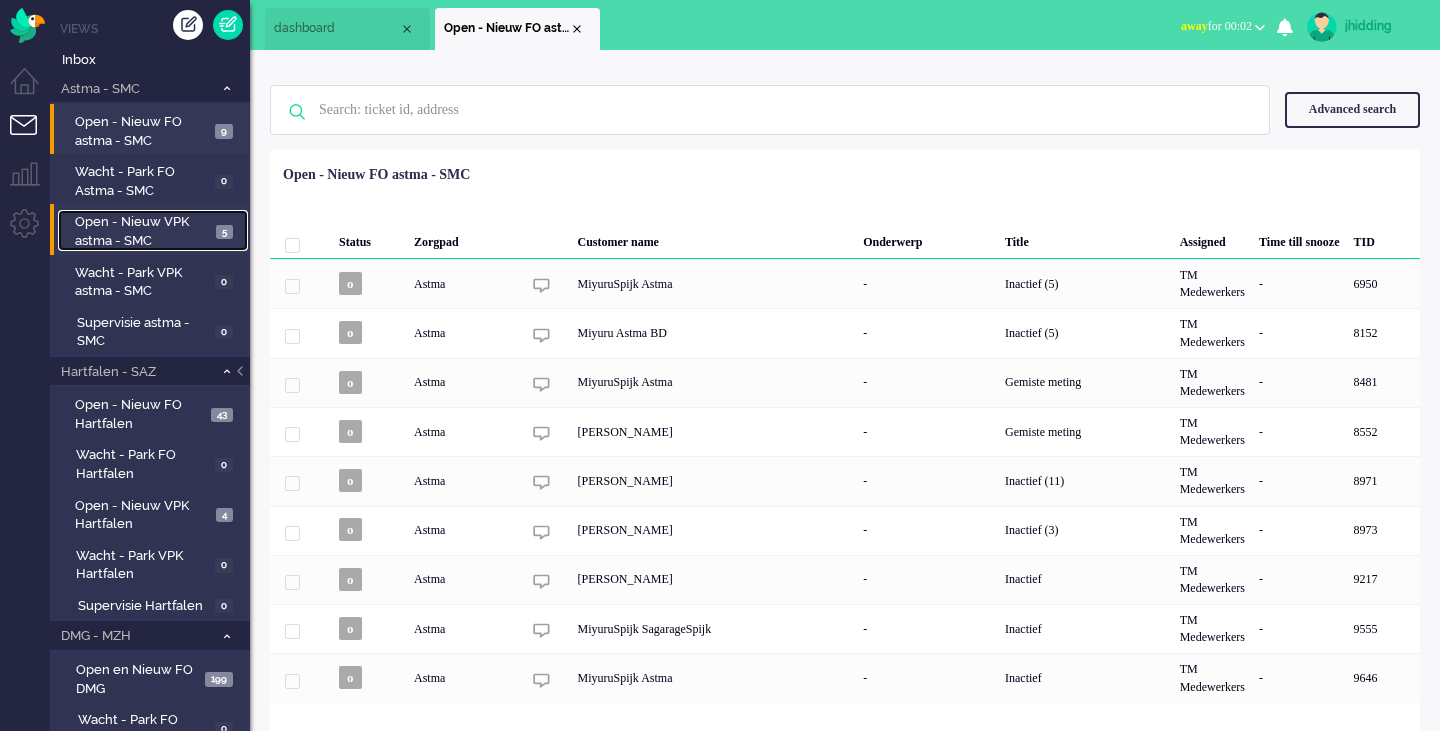 click on "Open - Nieuw VPK astma - SMC" at bounding box center (143, 231) 